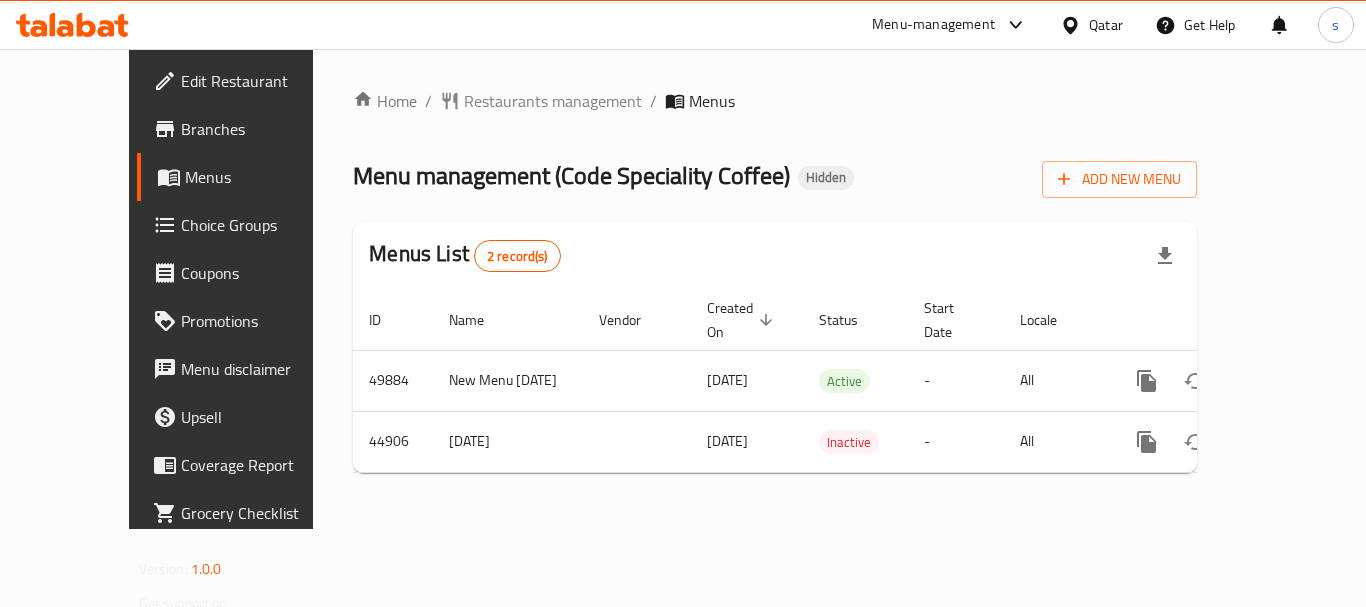 scroll, scrollTop: 0, scrollLeft: 0, axis: both 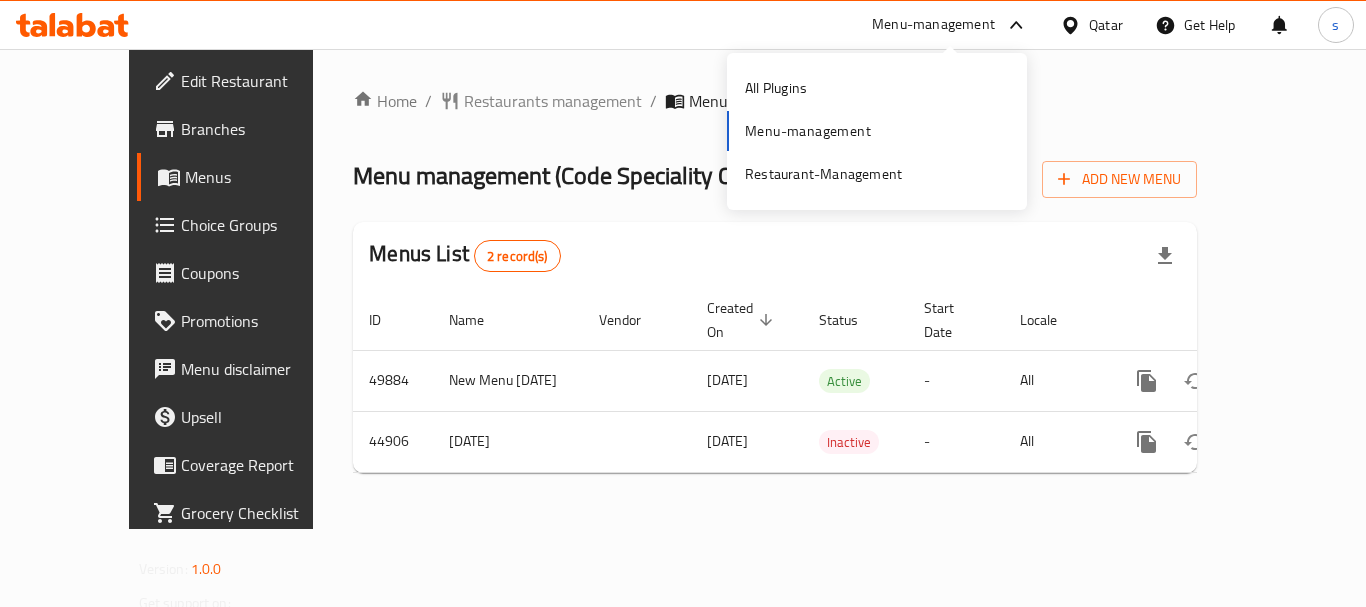 click on "All Plugins Menu-management Restaurant-Management" at bounding box center [877, 131] 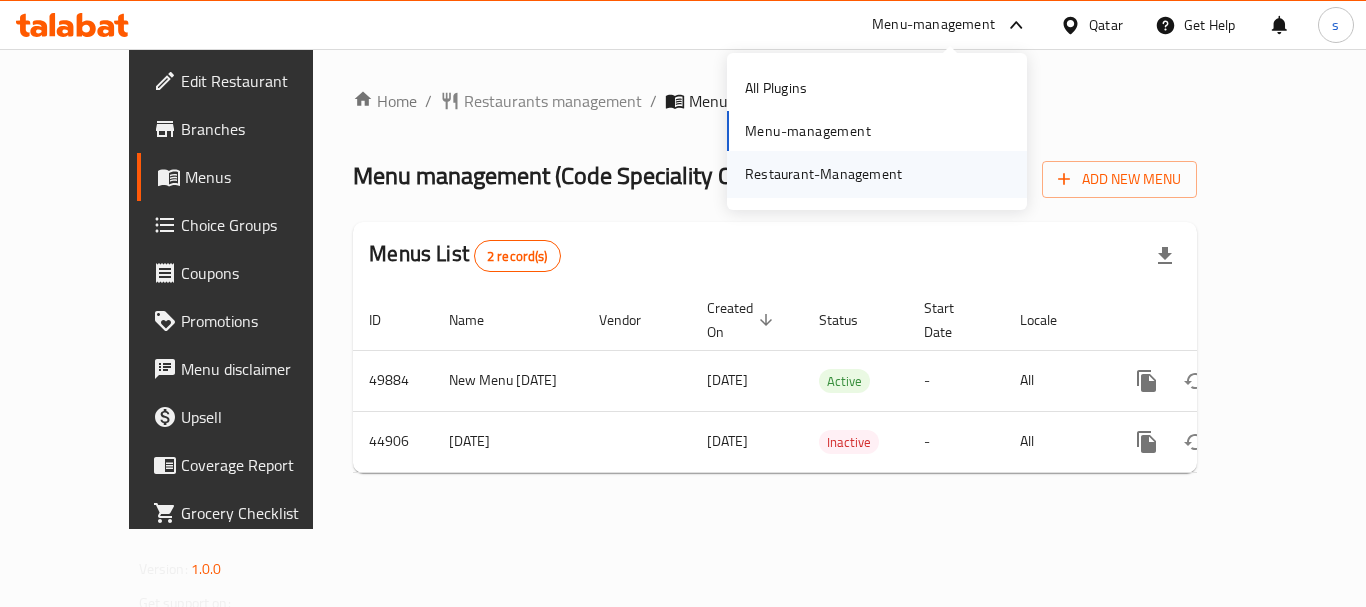click on "Restaurant-Management" at bounding box center (823, 174) 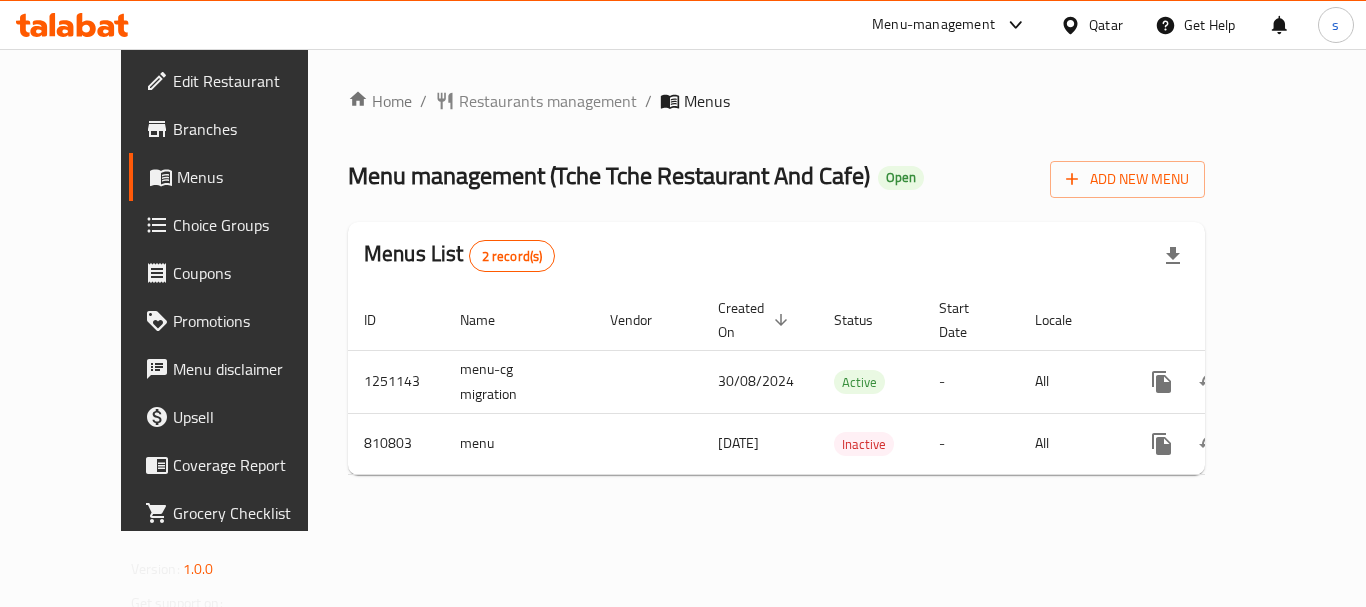 scroll, scrollTop: 0, scrollLeft: 0, axis: both 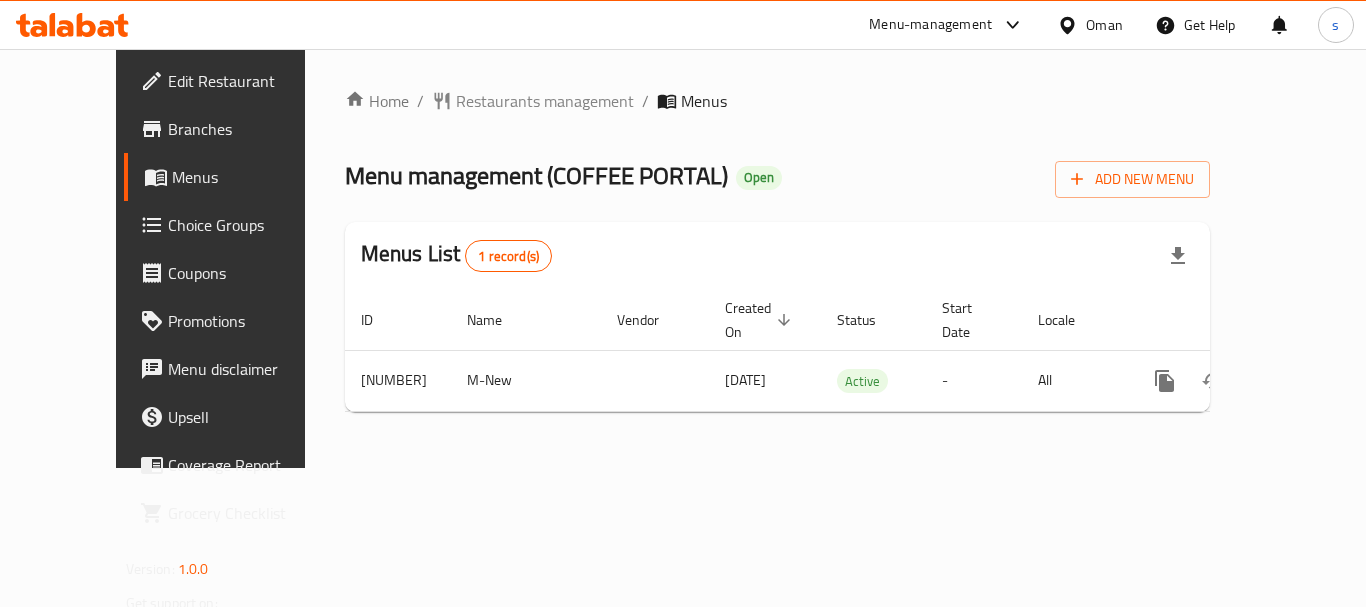 click on "Menu-management" at bounding box center [930, 25] 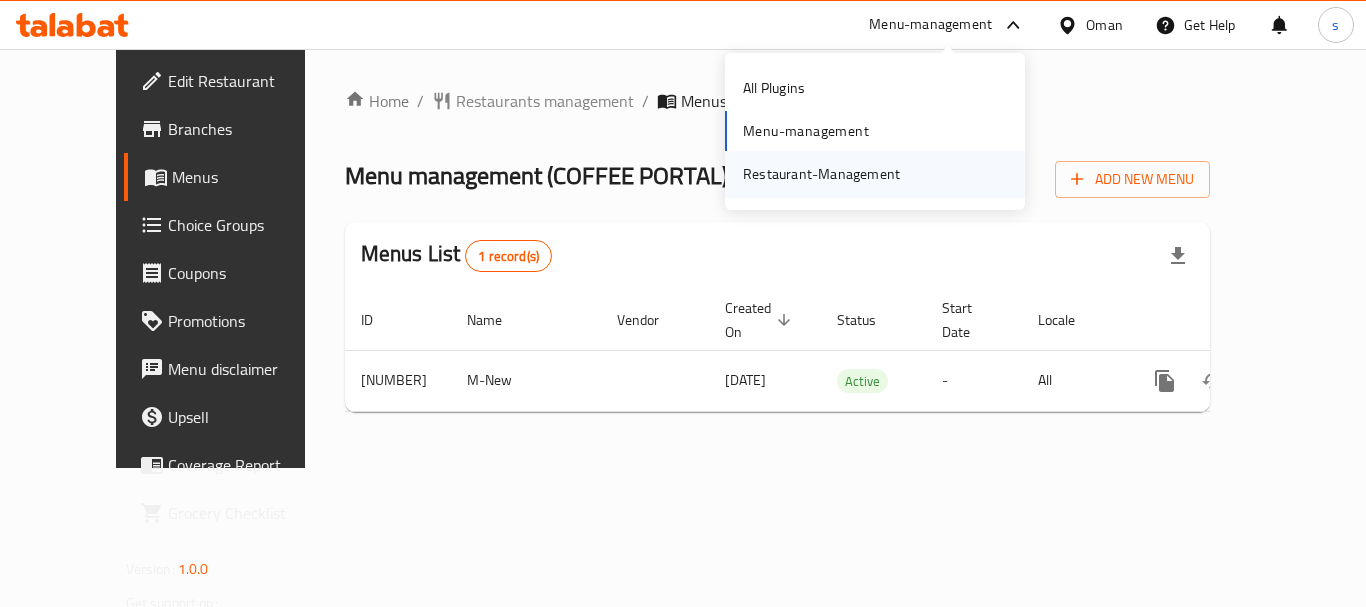 click on "Restaurant-Management" at bounding box center (821, 174) 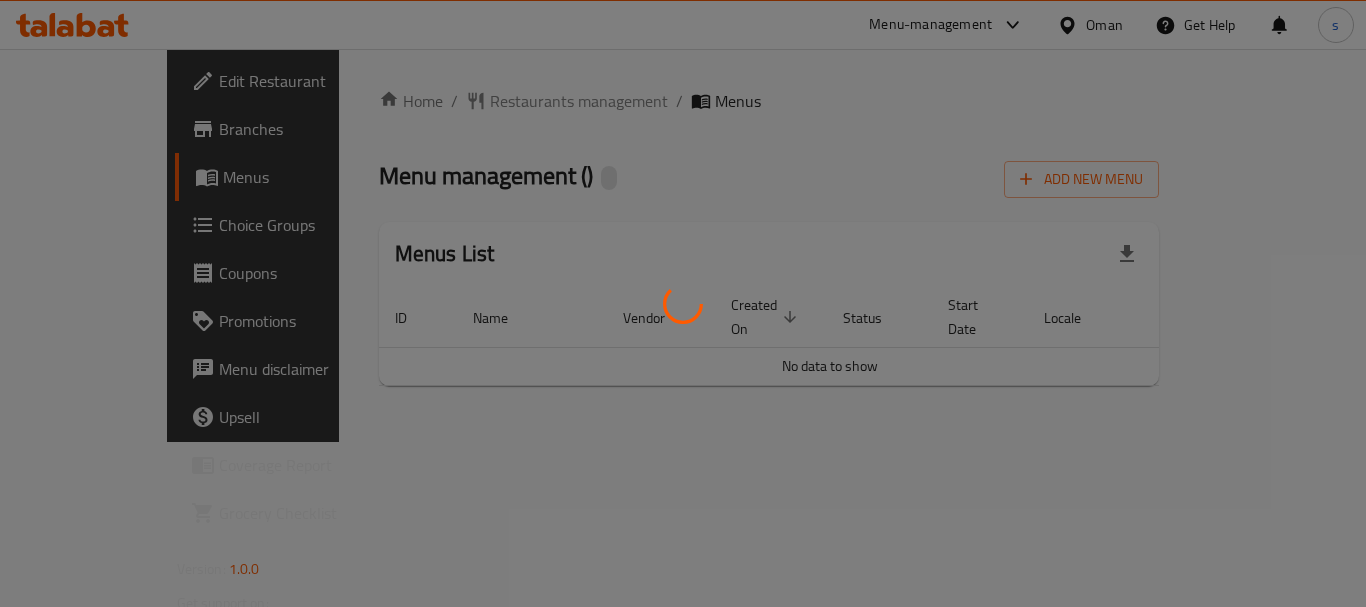 scroll, scrollTop: 0, scrollLeft: 0, axis: both 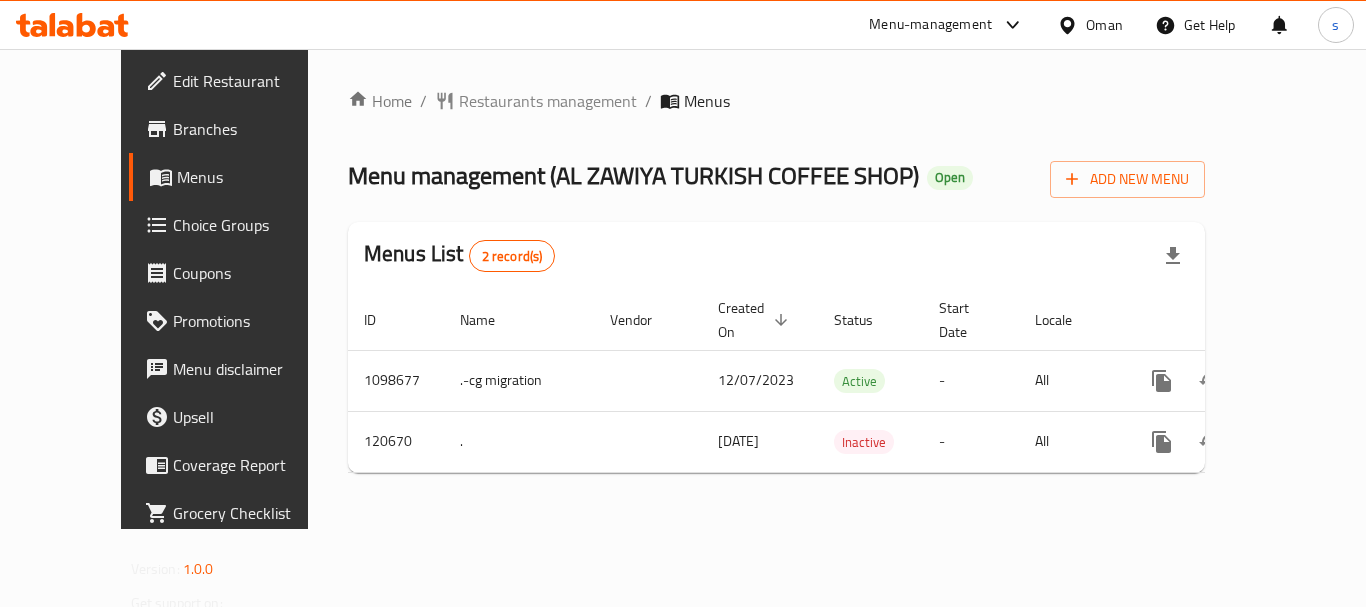 click on "Menu-management" at bounding box center [930, 25] 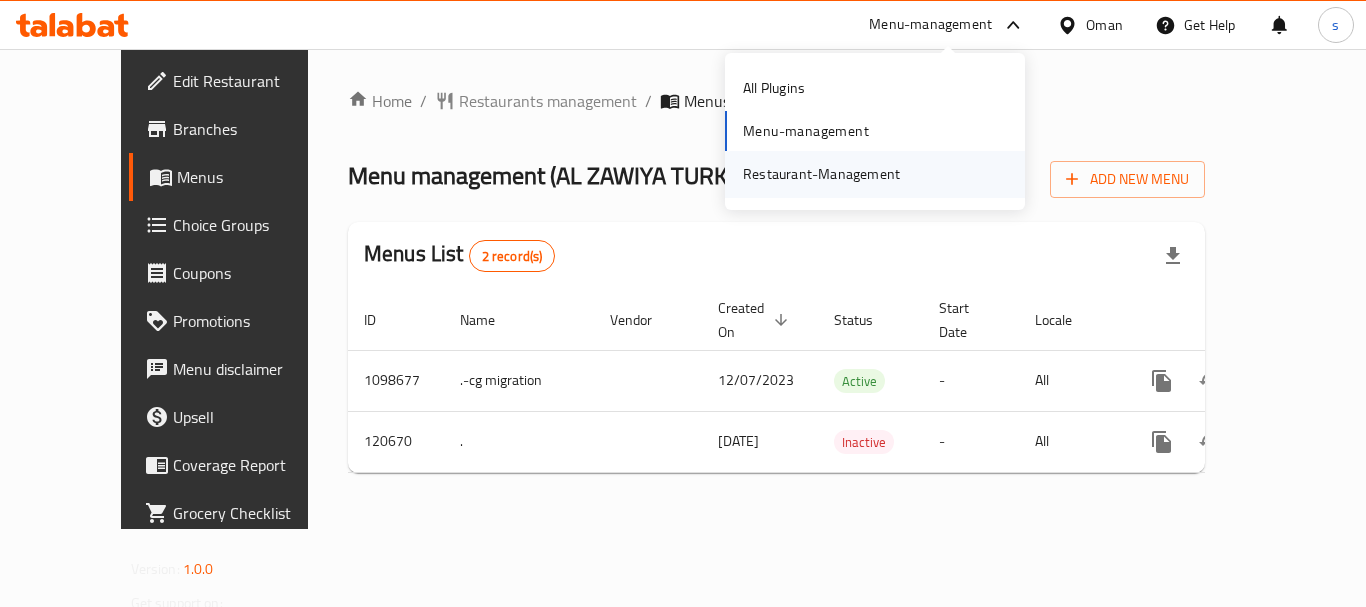 click on "Restaurant-Management" at bounding box center [821, 174] 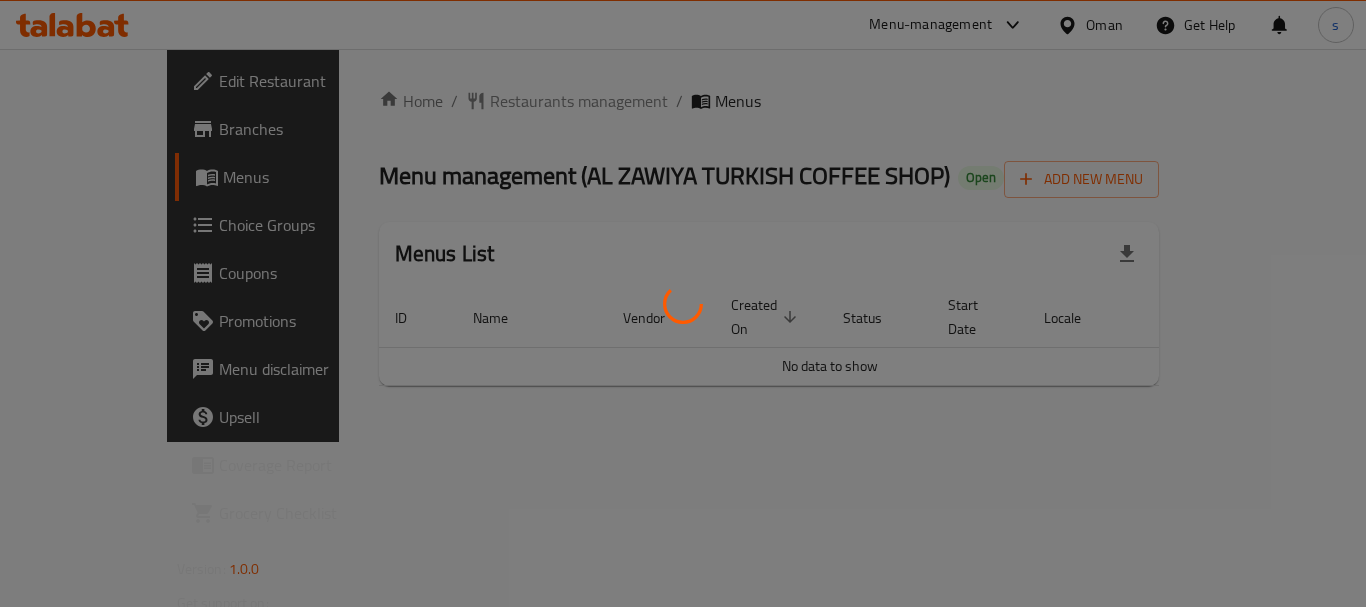 scroll, scrollTop: 0, scrollLeft: 0, axis: both 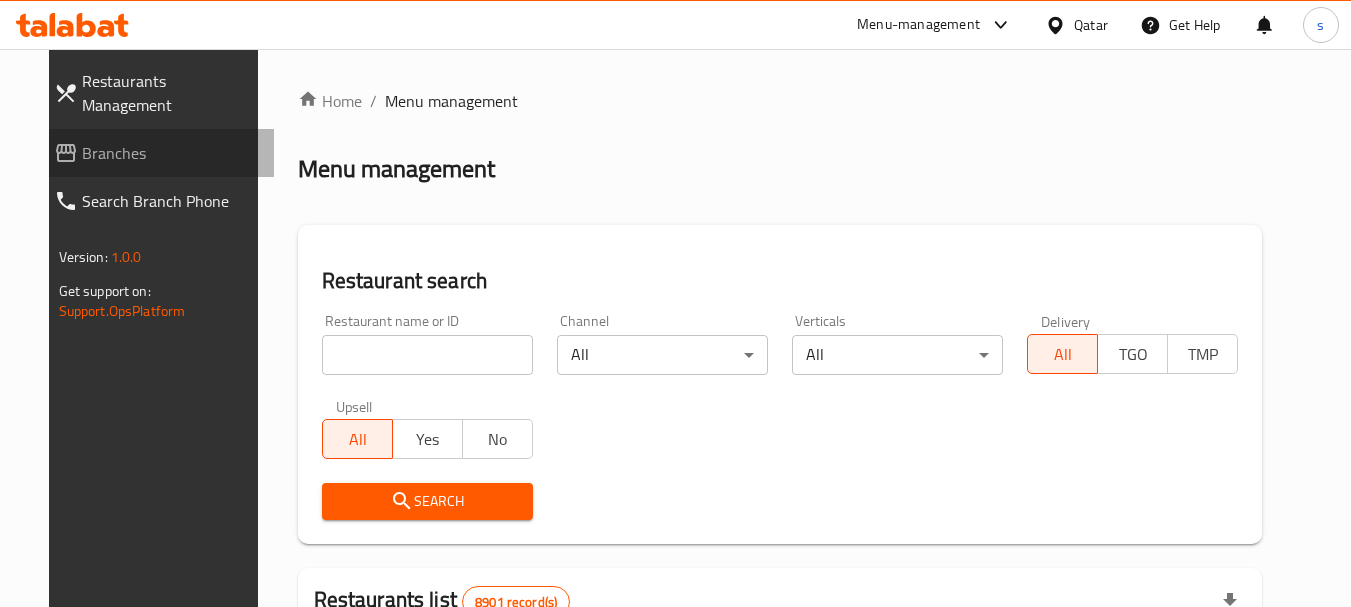 click on "Branches" at bounding box center (170, 153) 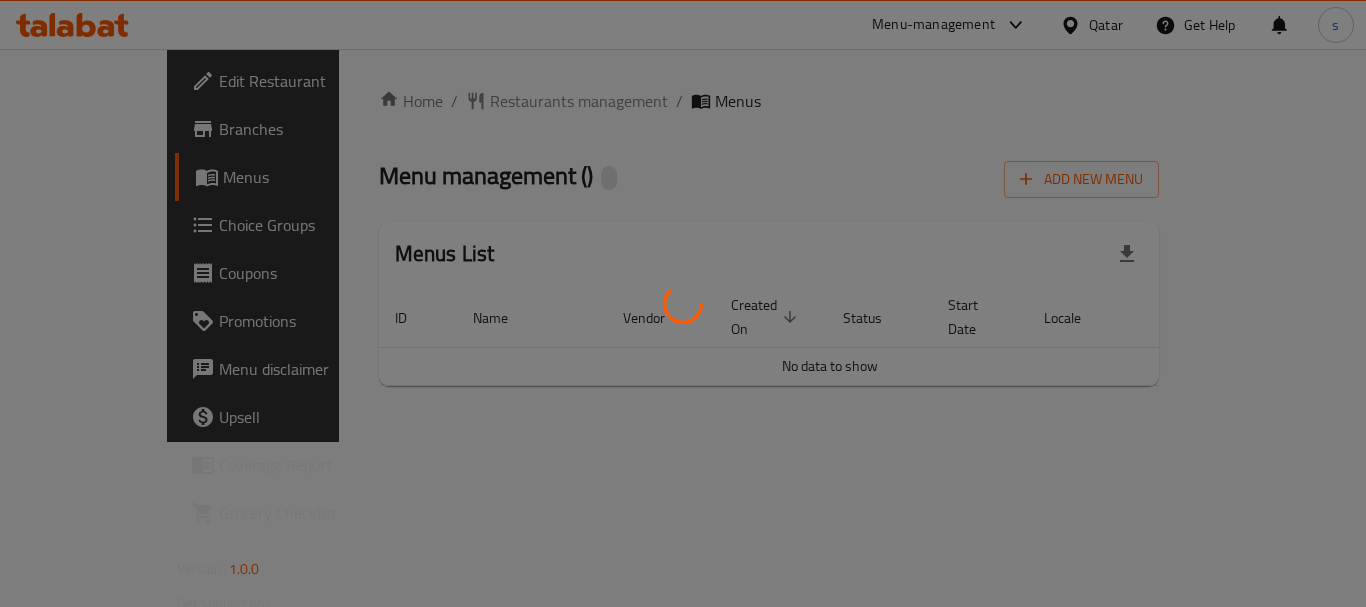 scroll, scrollTop: 0, scrollLeft: 0, axis: both 